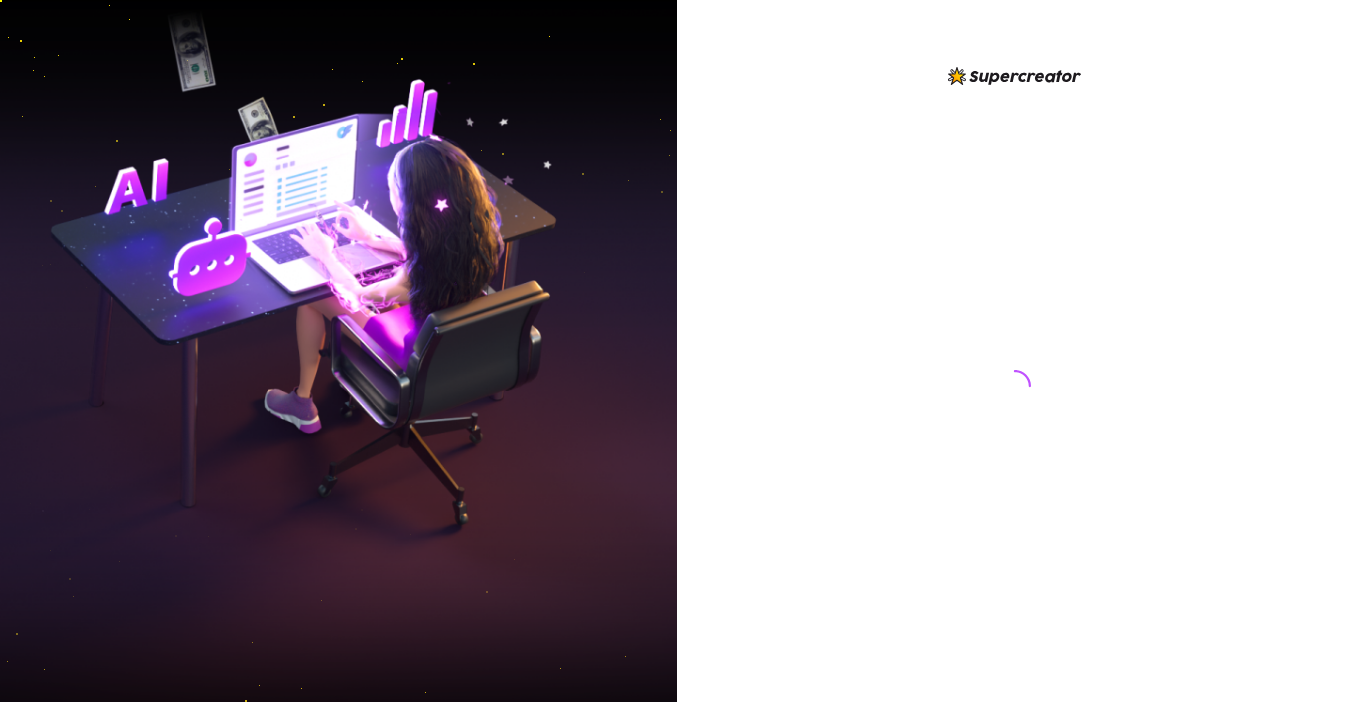 scroll, scrollTop: 0, scrollLeft: 0, axis: both 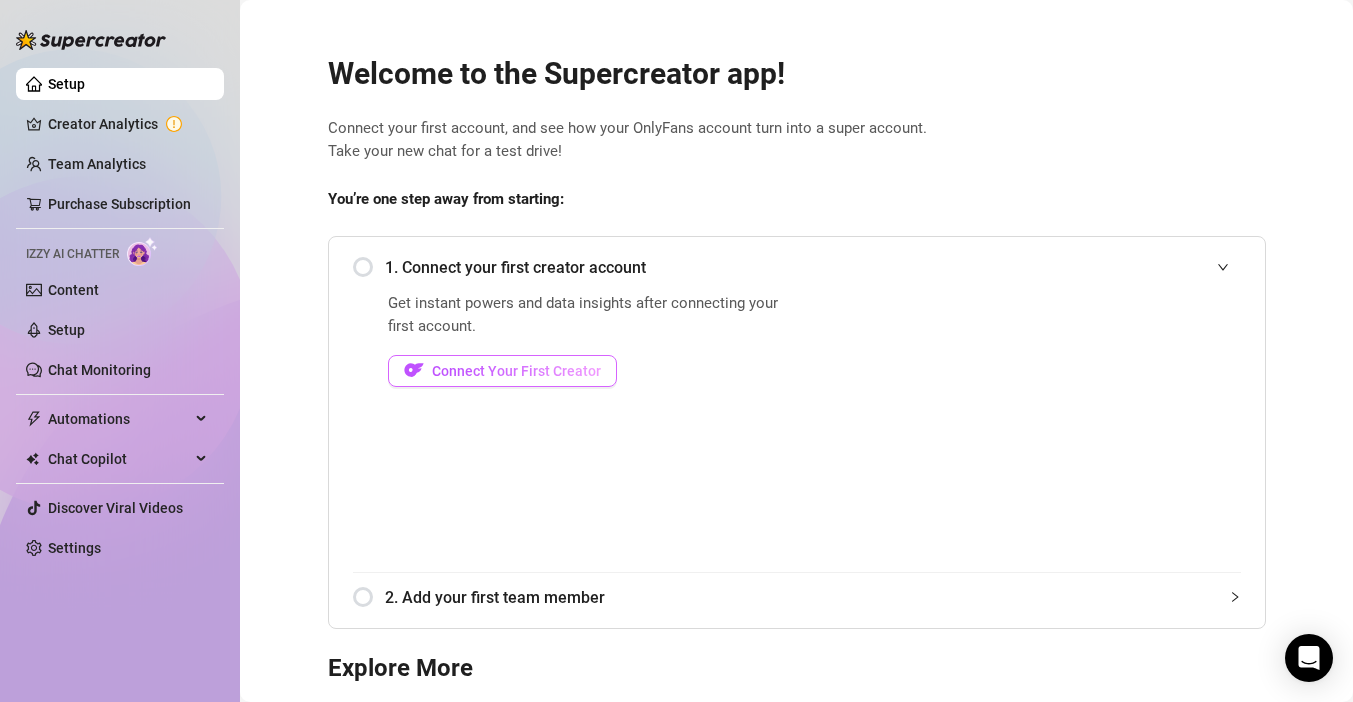 click on "Connect Your First Creator" at bounding box center (502, 371) 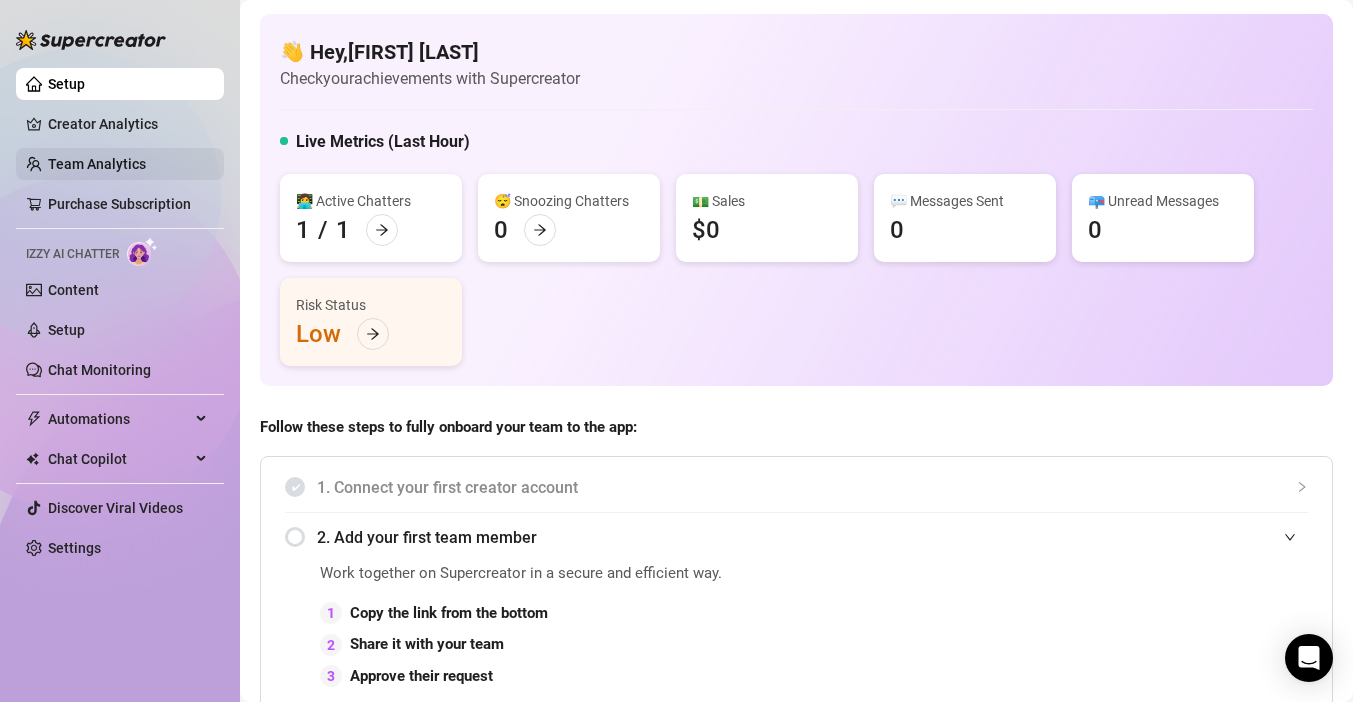 click on "Team Analytics" at bounding box center (97, 164) 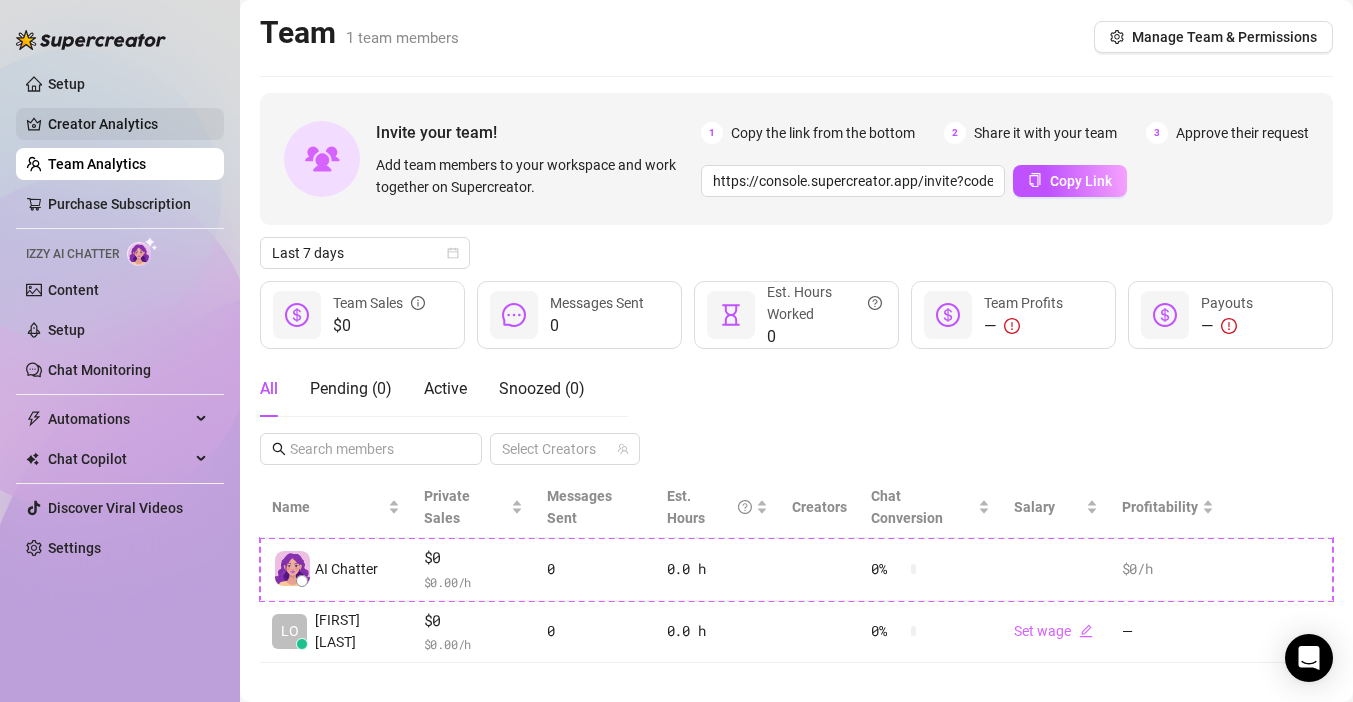 click on "Creator Analytics" at bounding box center (128, 124) 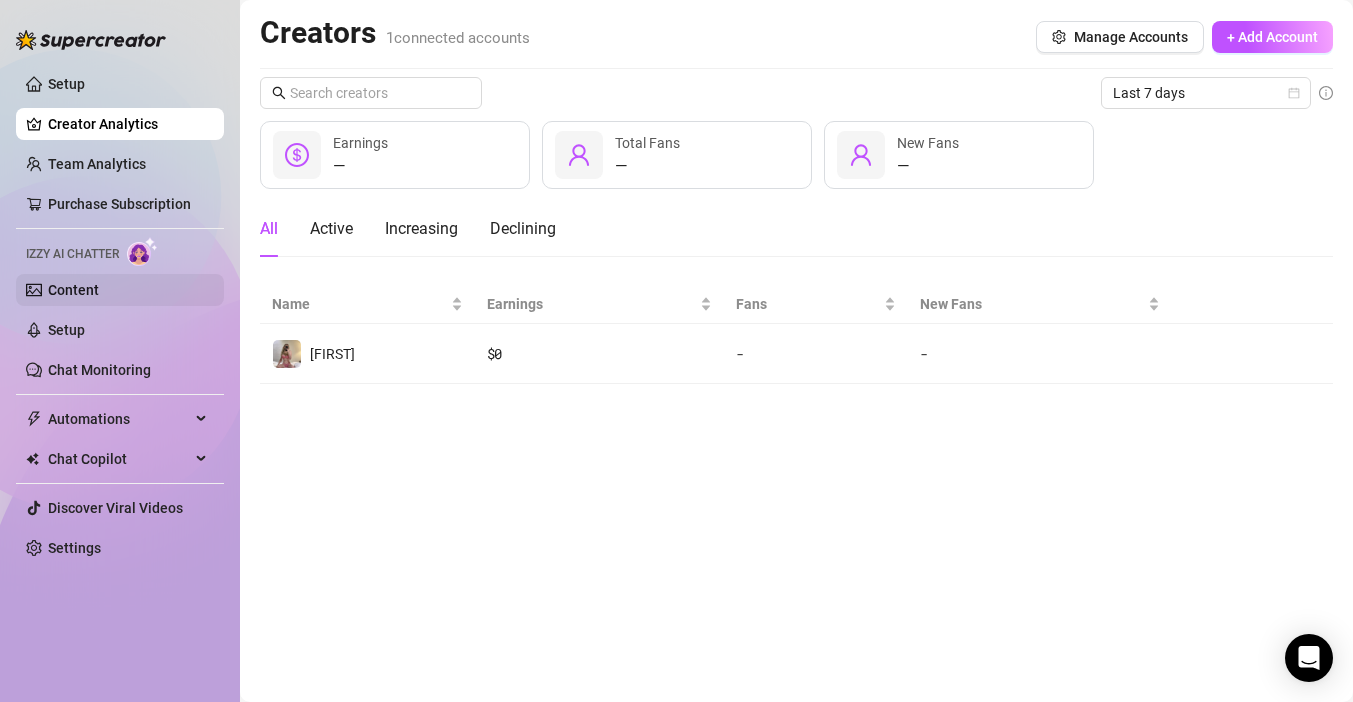 click on "Content" at bounding box center [73, 290] 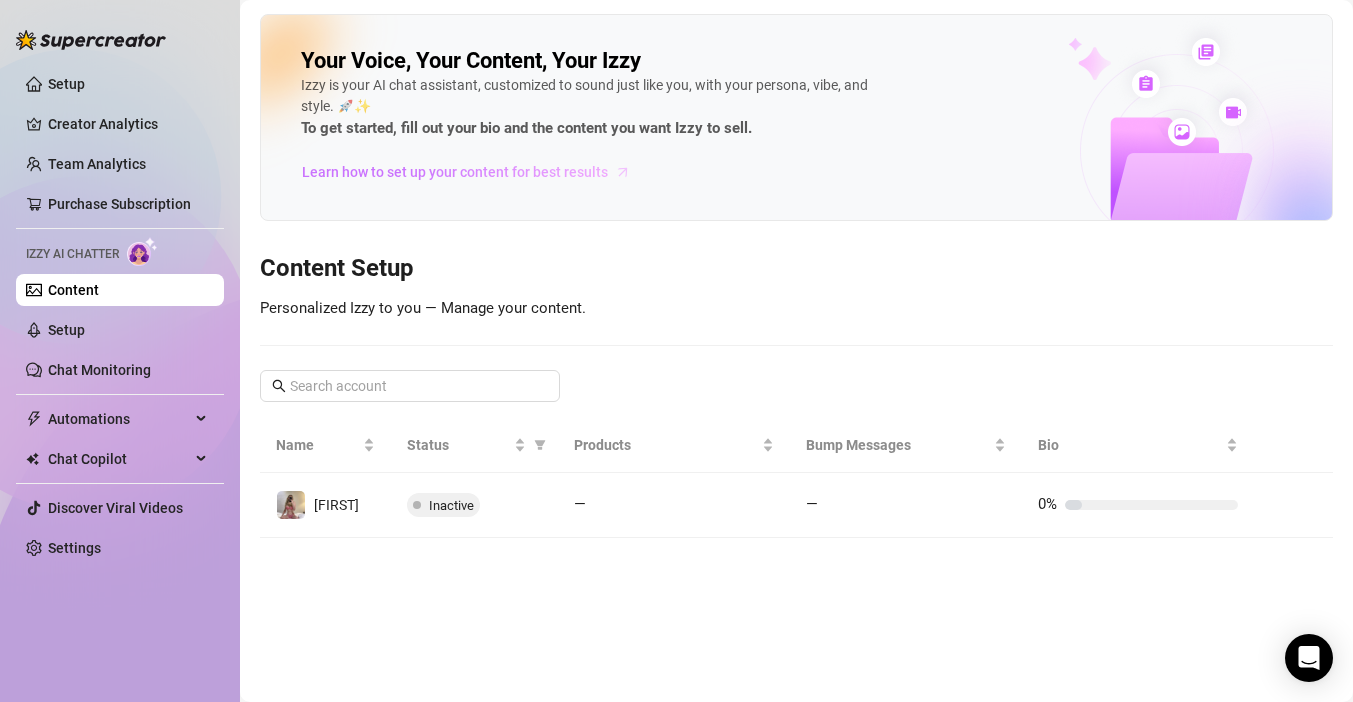 click on "Learn how to set up your content for best results" at bounding box center [455, 172] 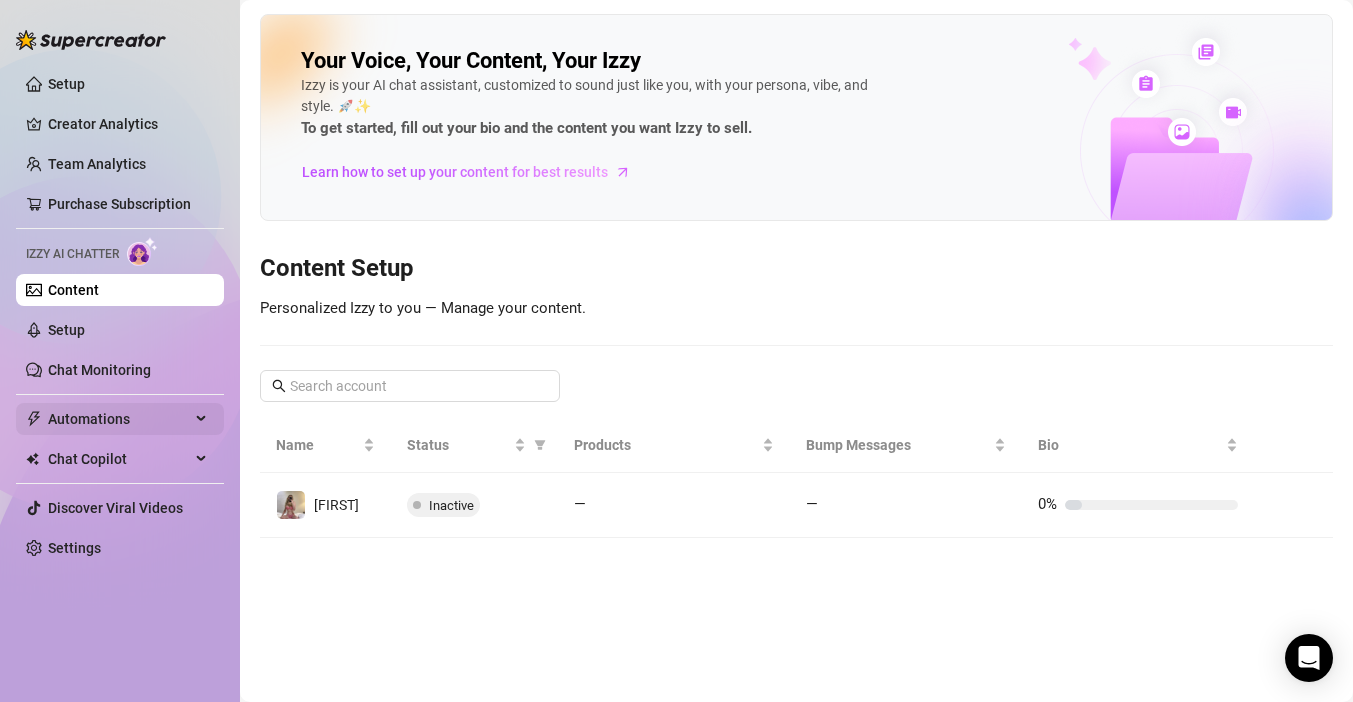 click on "Automations" at bounding box center [120, 419] 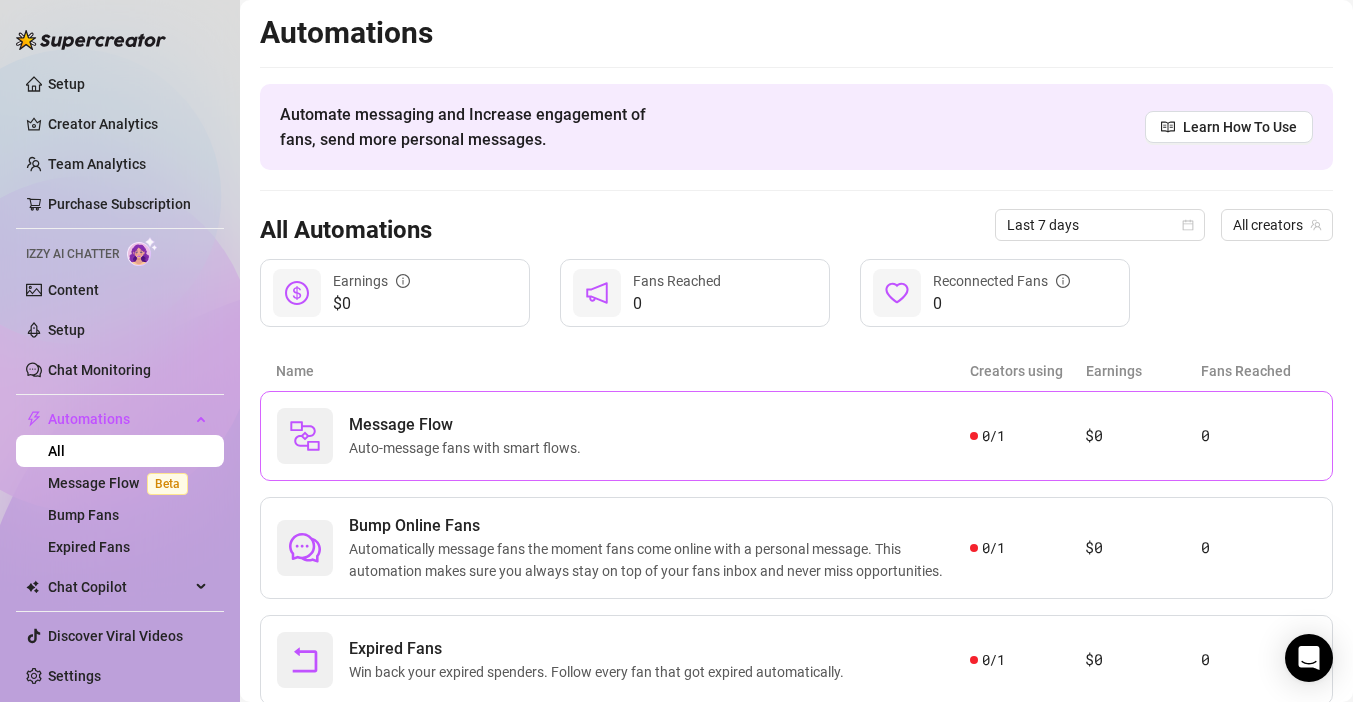 scroll, scrollTop: 63, scrollLeft: 0, axis: vertical 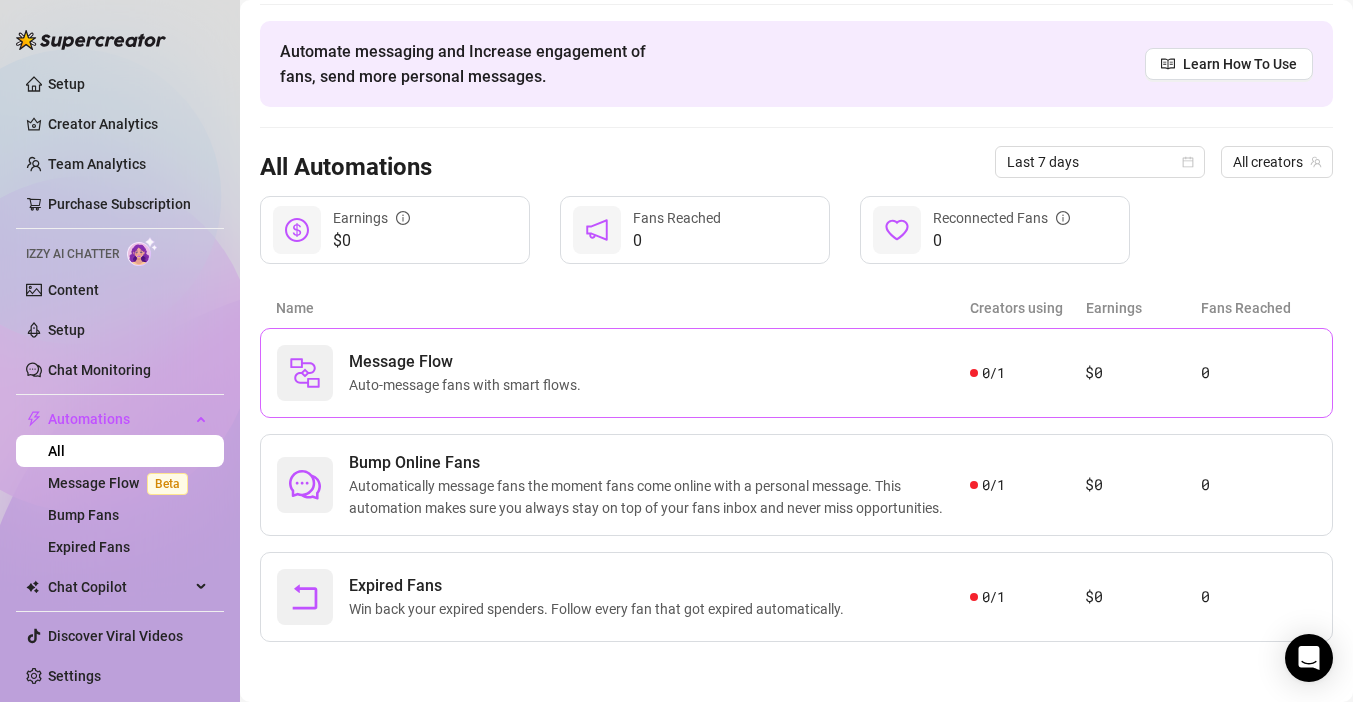 click on "Message Flow Auto-message fans with smart flows." at bounding box center (623, 373) 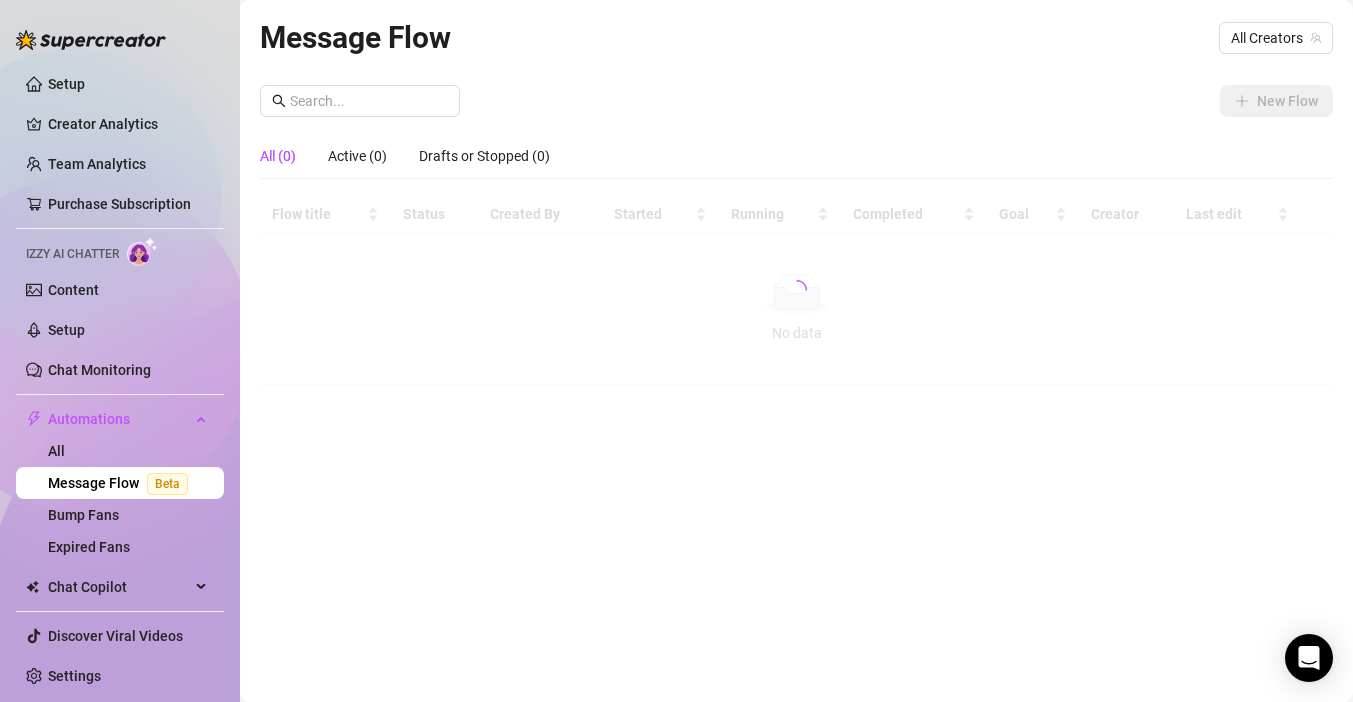 scroll, scrollTop: 0, scrollLeft: 0, axis: both 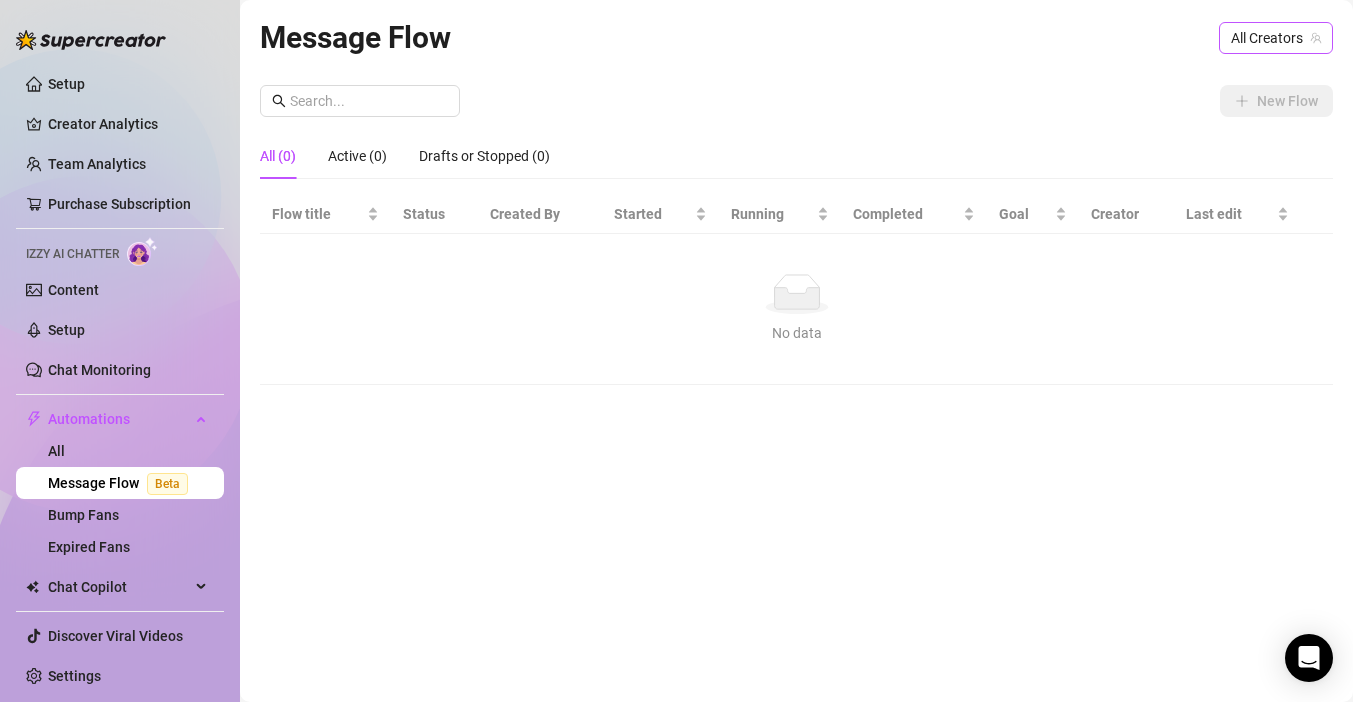 click on "All Creators" at bounding box center [1276, 38] 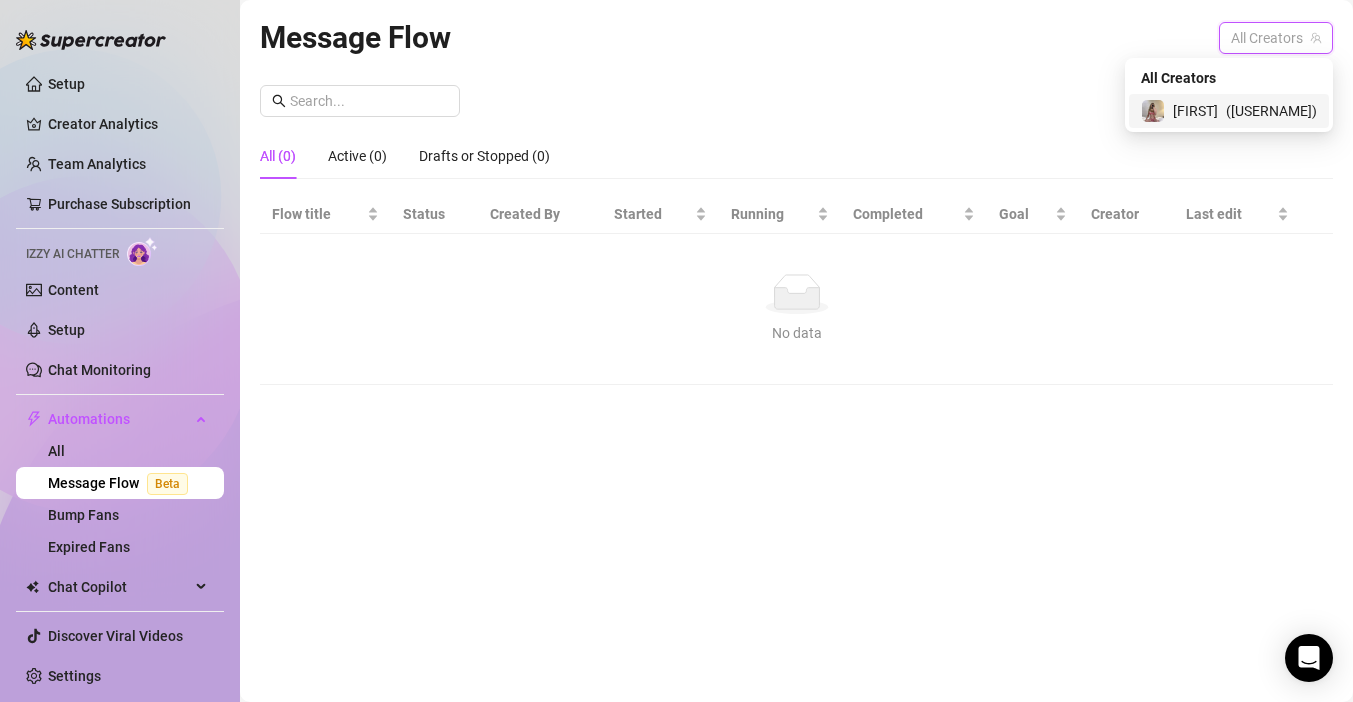 click on "( [USERNAME] )" at bounding box center [1271, 111] 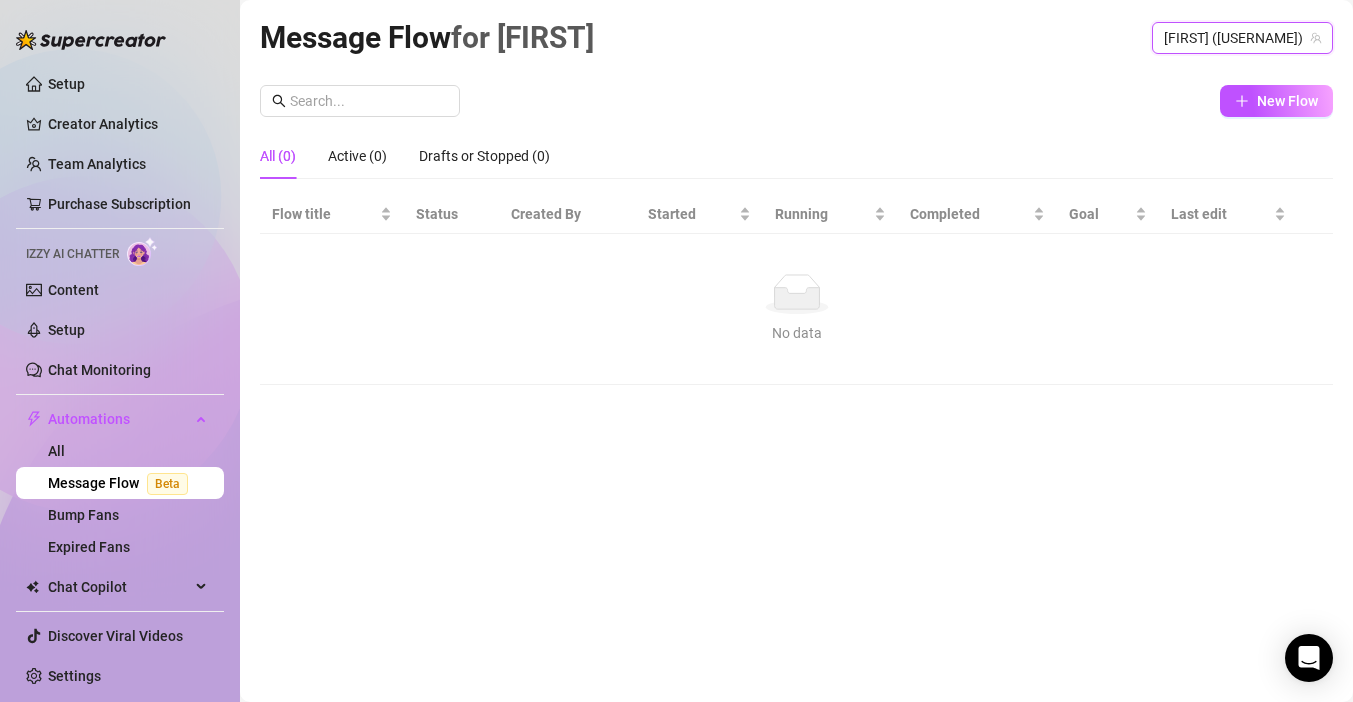 click on "New Flow" at bounding box center [796, 101] 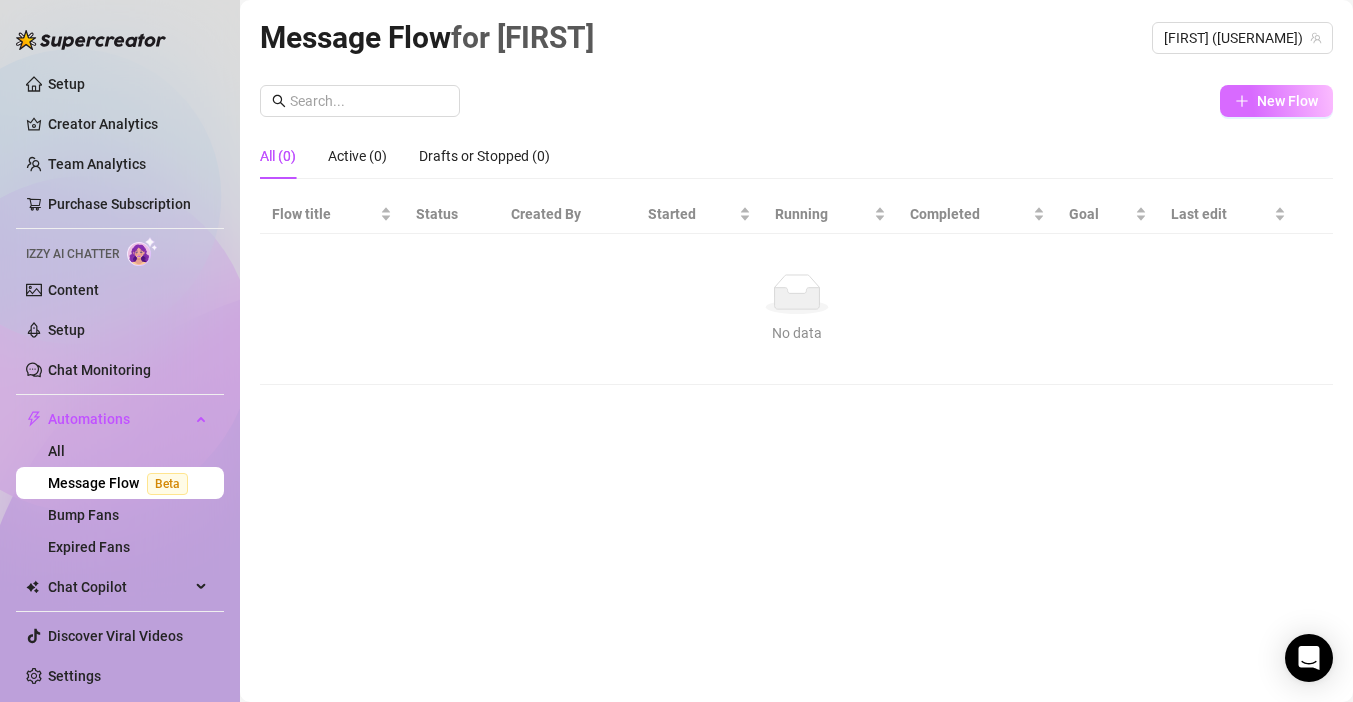 click 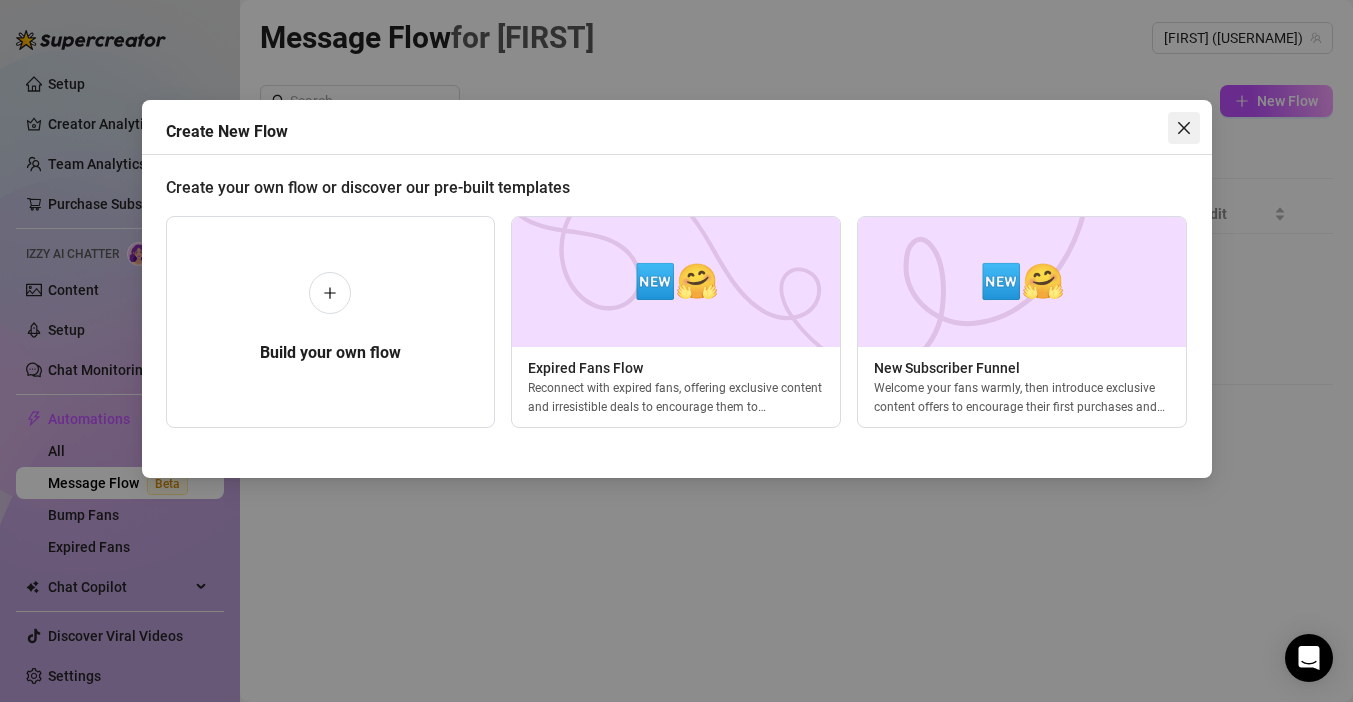 click 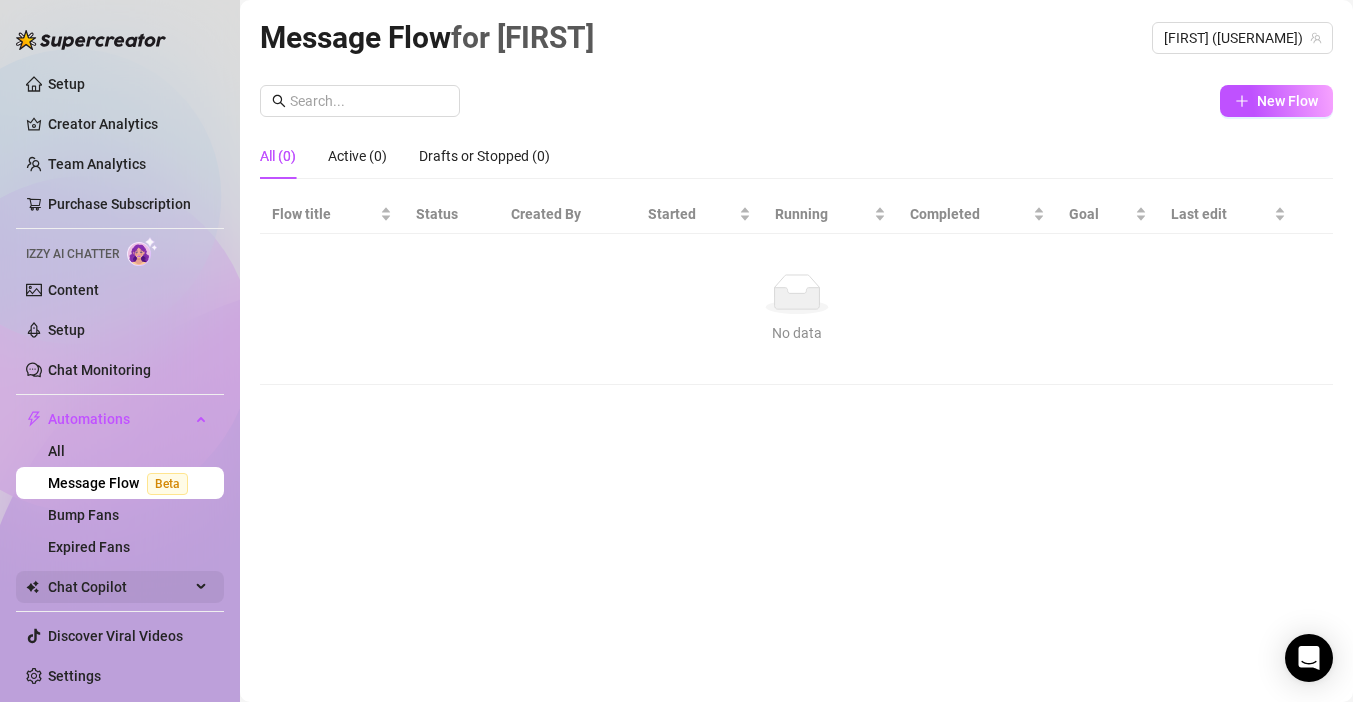click on "Chat Copilot" at bounding box center [120, 587] 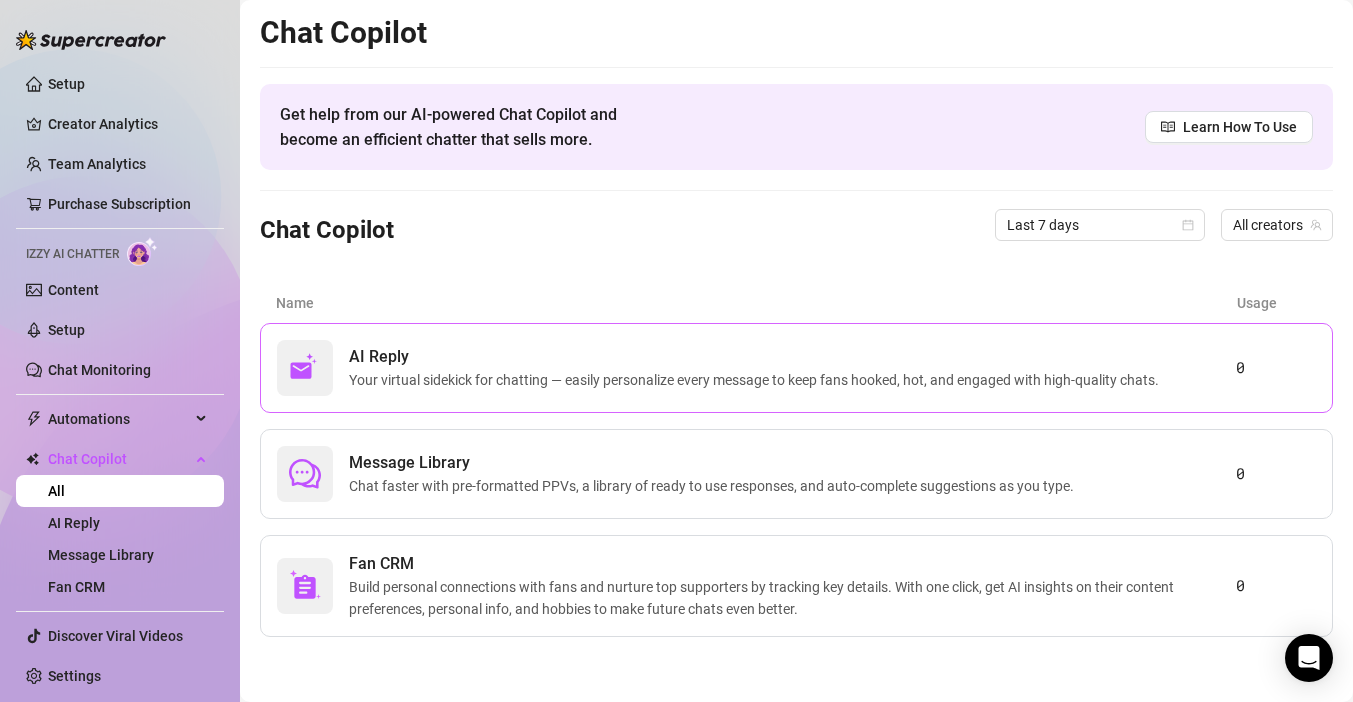 click on "Your virtual sidekick for chatting — easily personalize every message to keep fans hooked, hot, and engaged with high-quality chats." at bounding box center (758, 380) 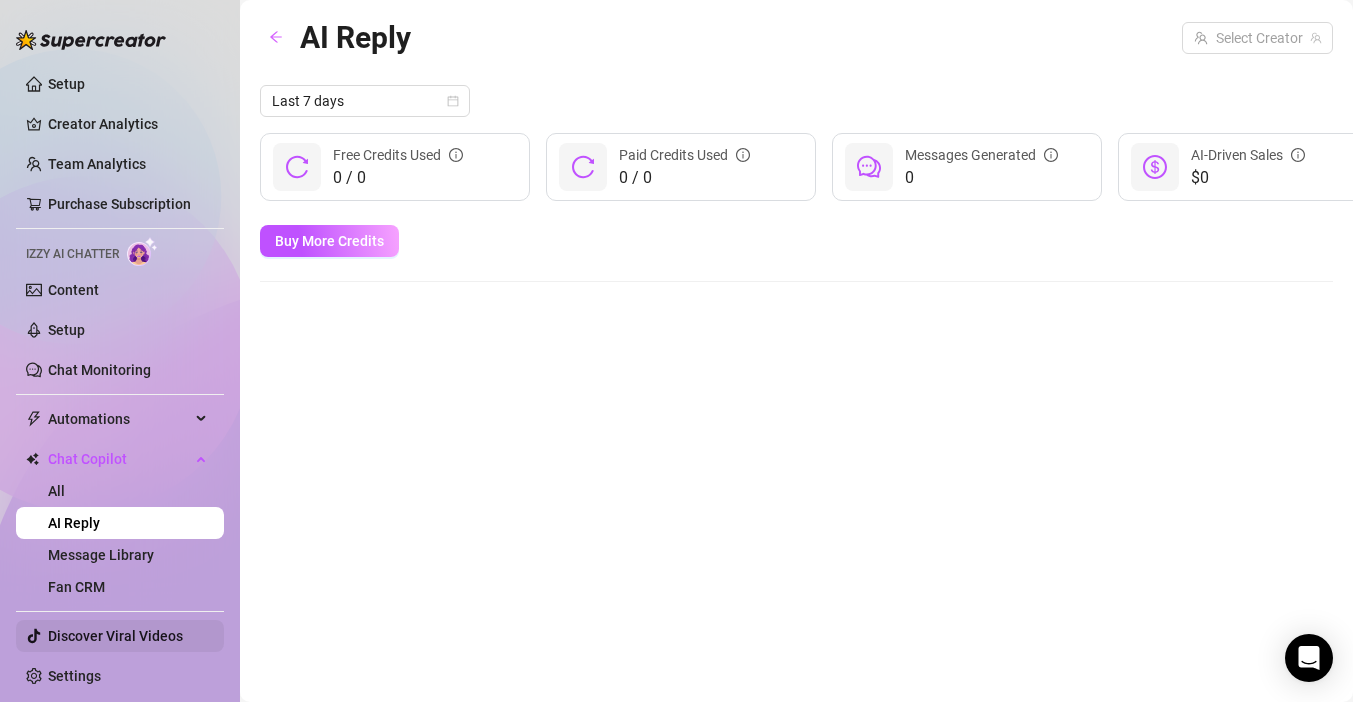 click on "Discover Viral Videos" at bounding box center (115, 636) 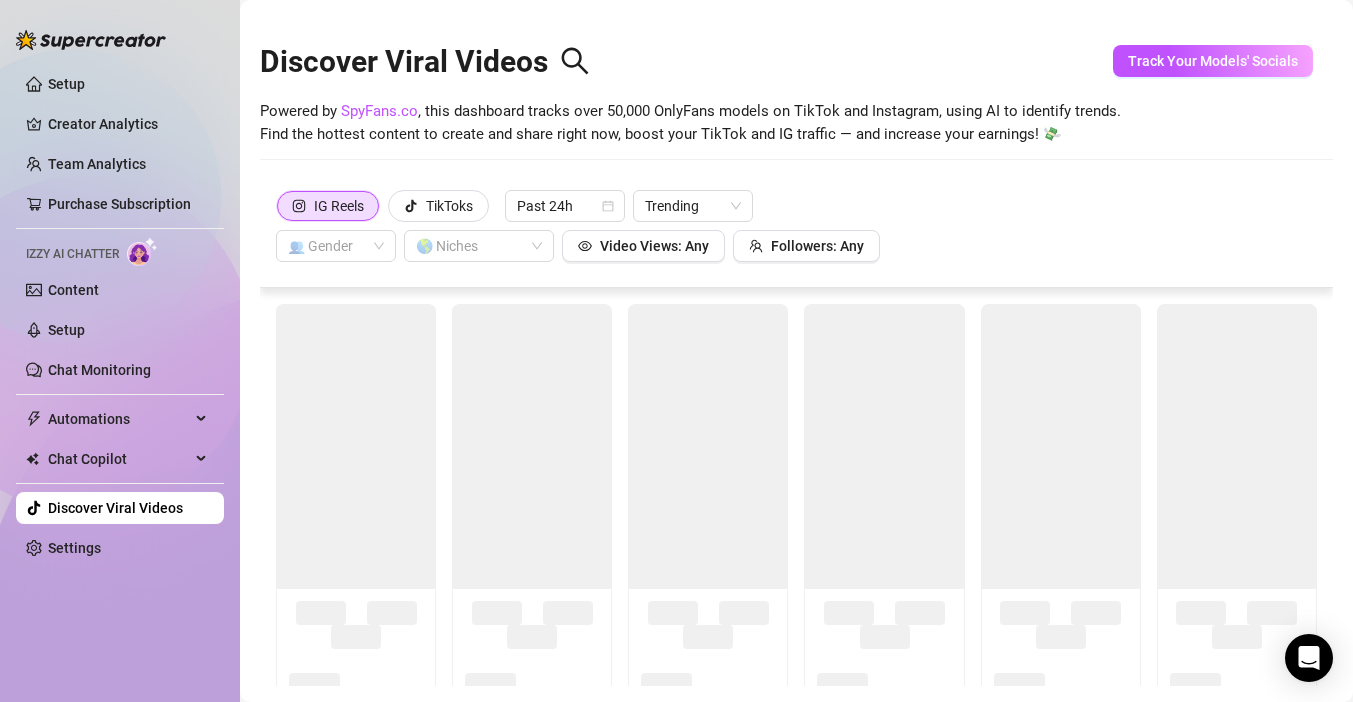 scroll, scrollTop: 44, scrollLeft: 0, axis: vertical 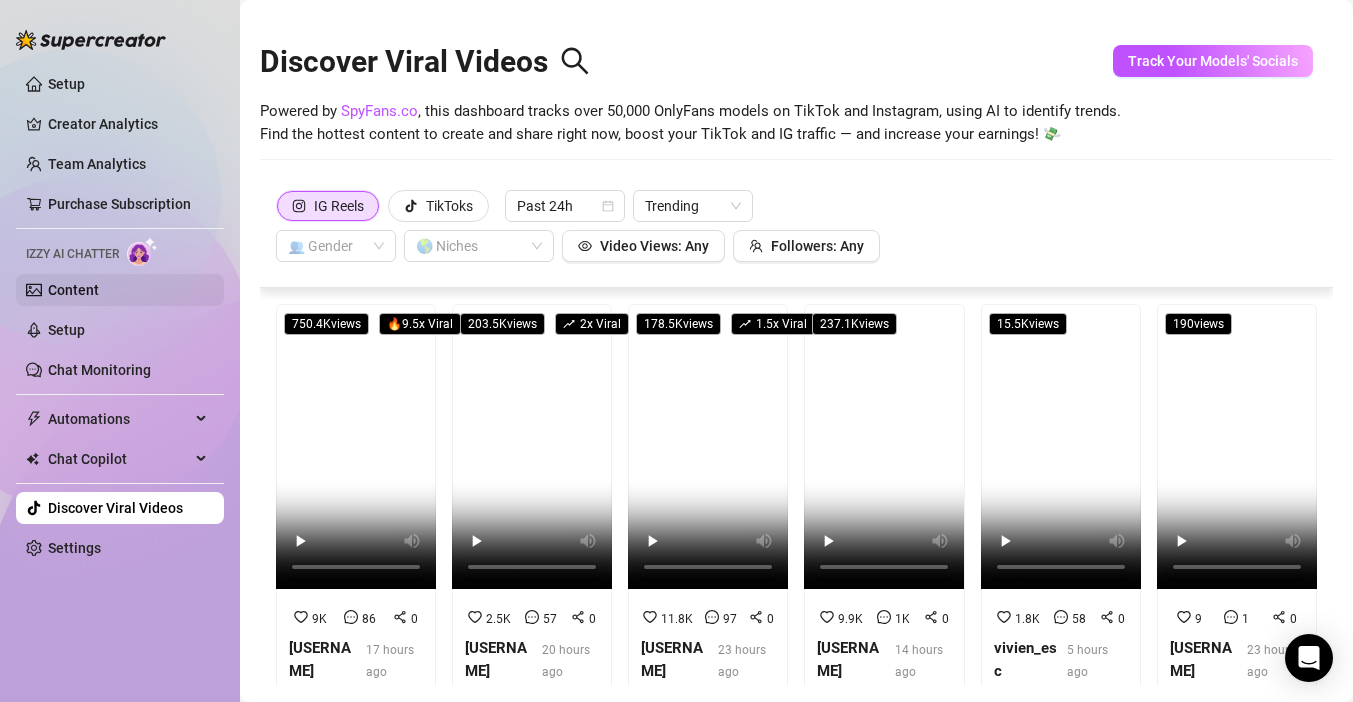 click on "Content" at bounding box center [73, 290] 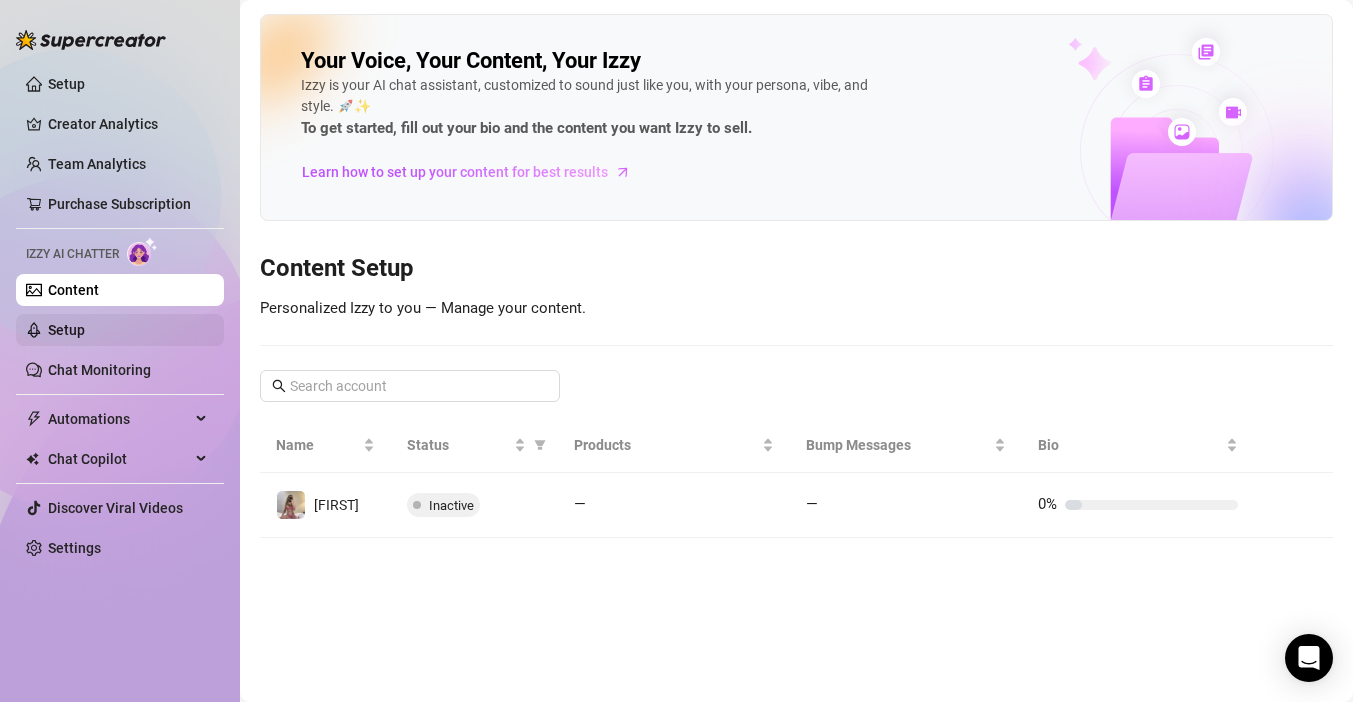 click on "Setup" at bounding box center [66, 330] 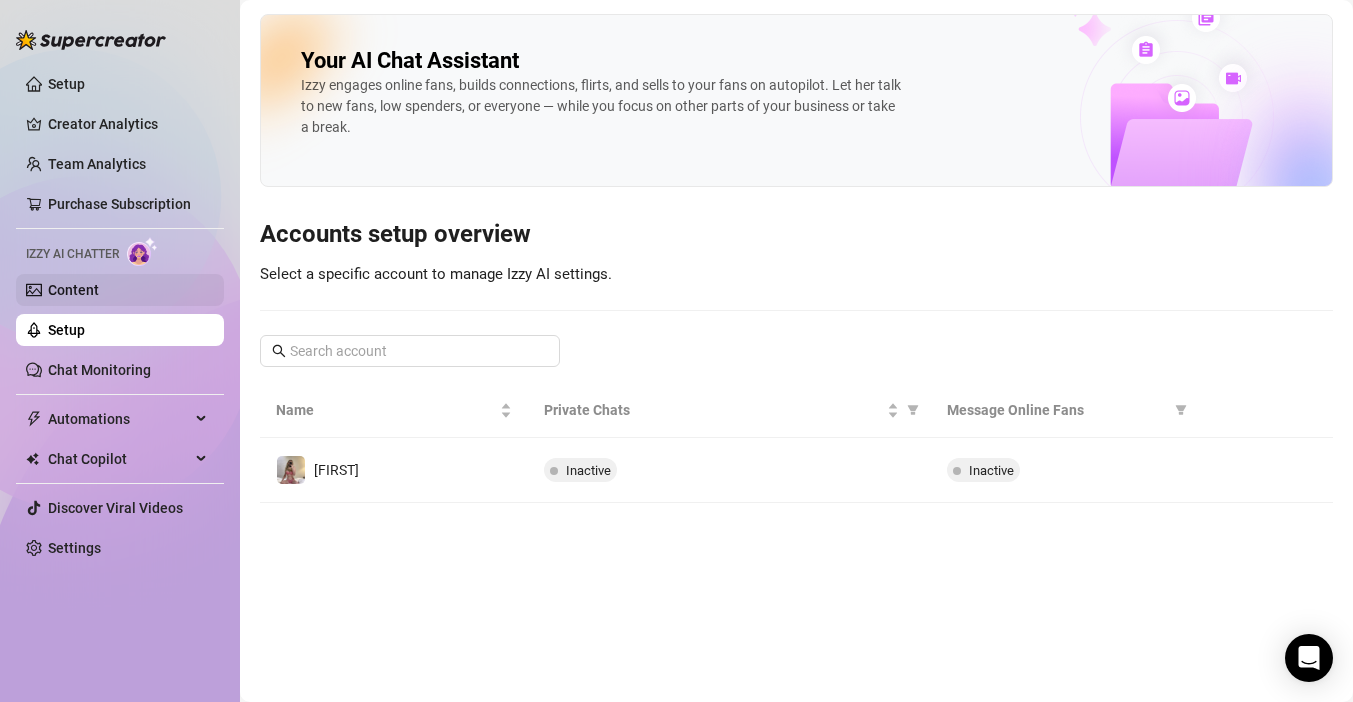 click on "Content" at bounding box center [73, 290] 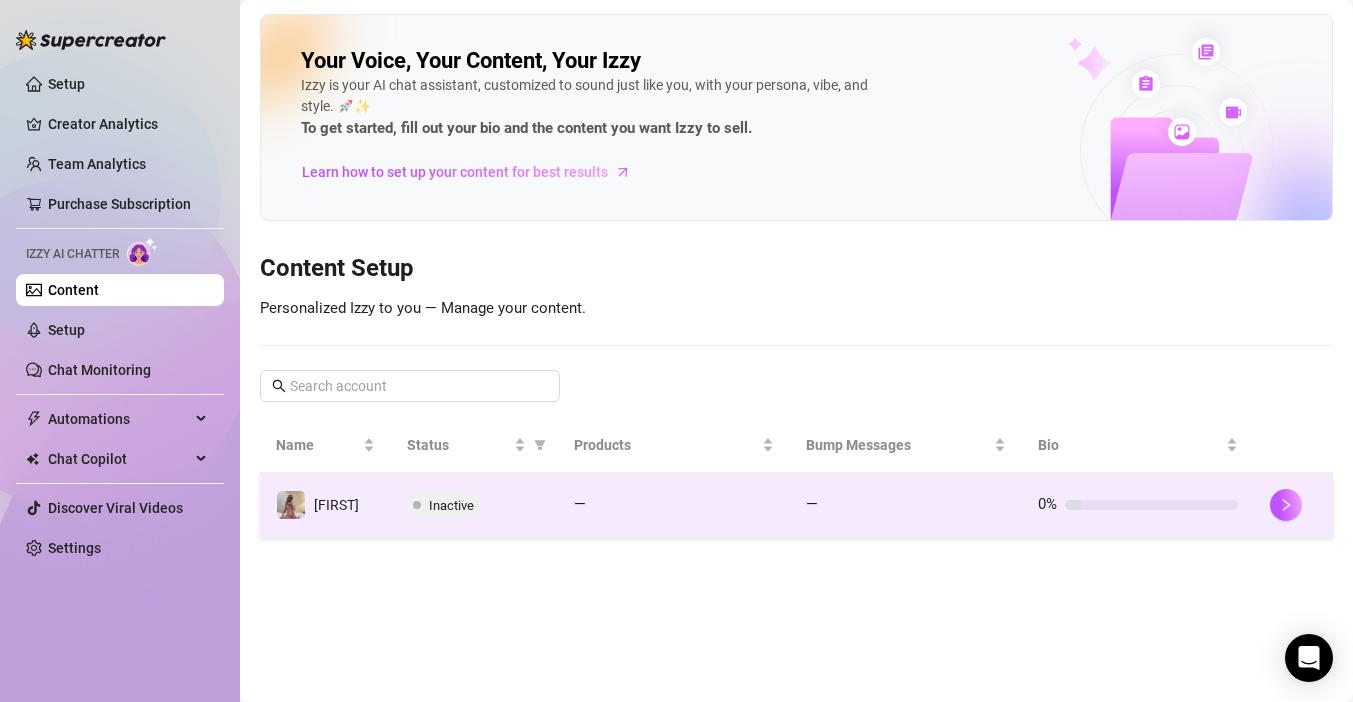 click on "Inactive" at bounding box center (474, 505) 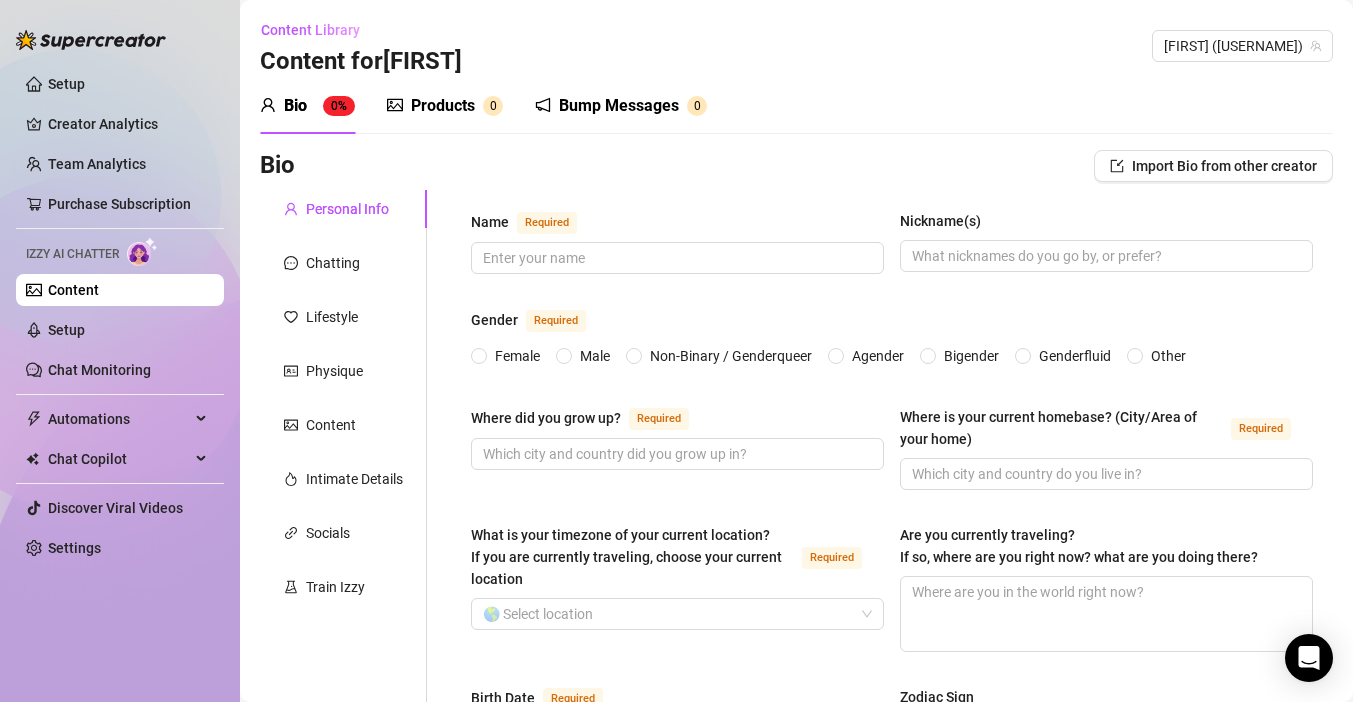 type 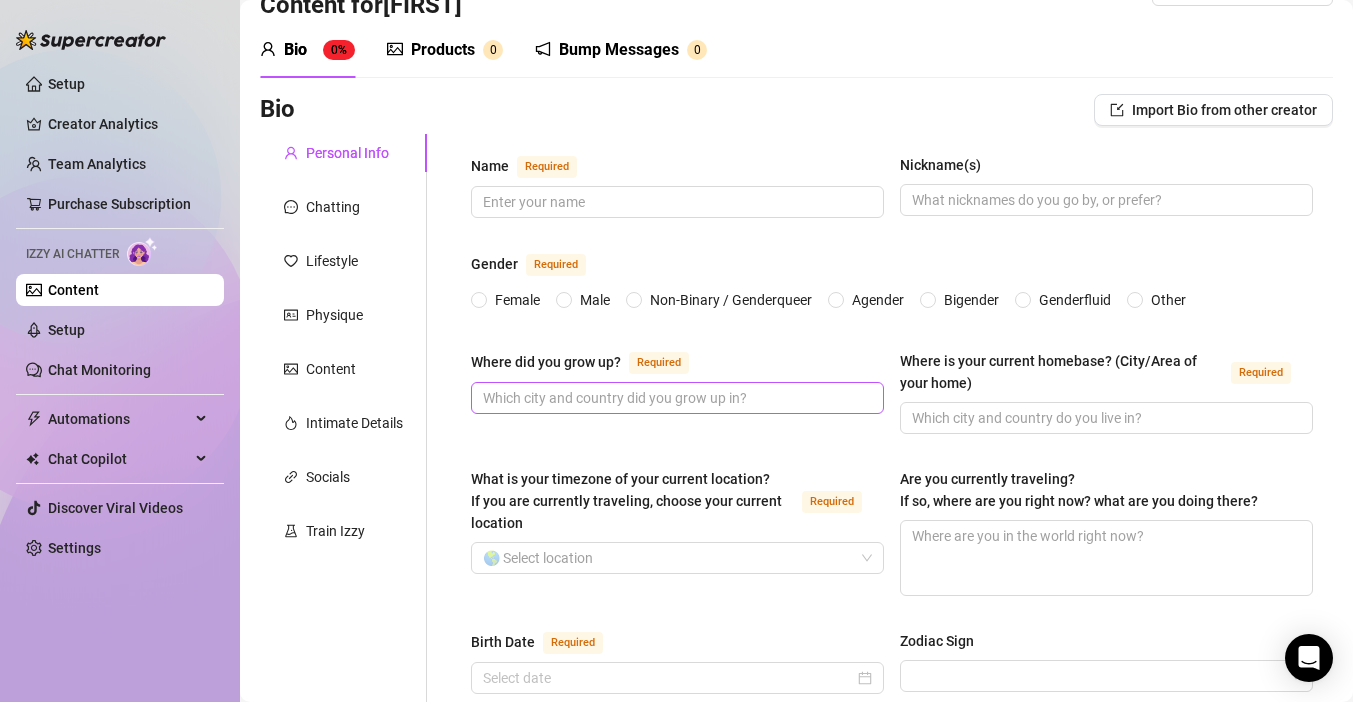 scroll, scrollTop: 41, scrollLeft: 0, axis: vertical 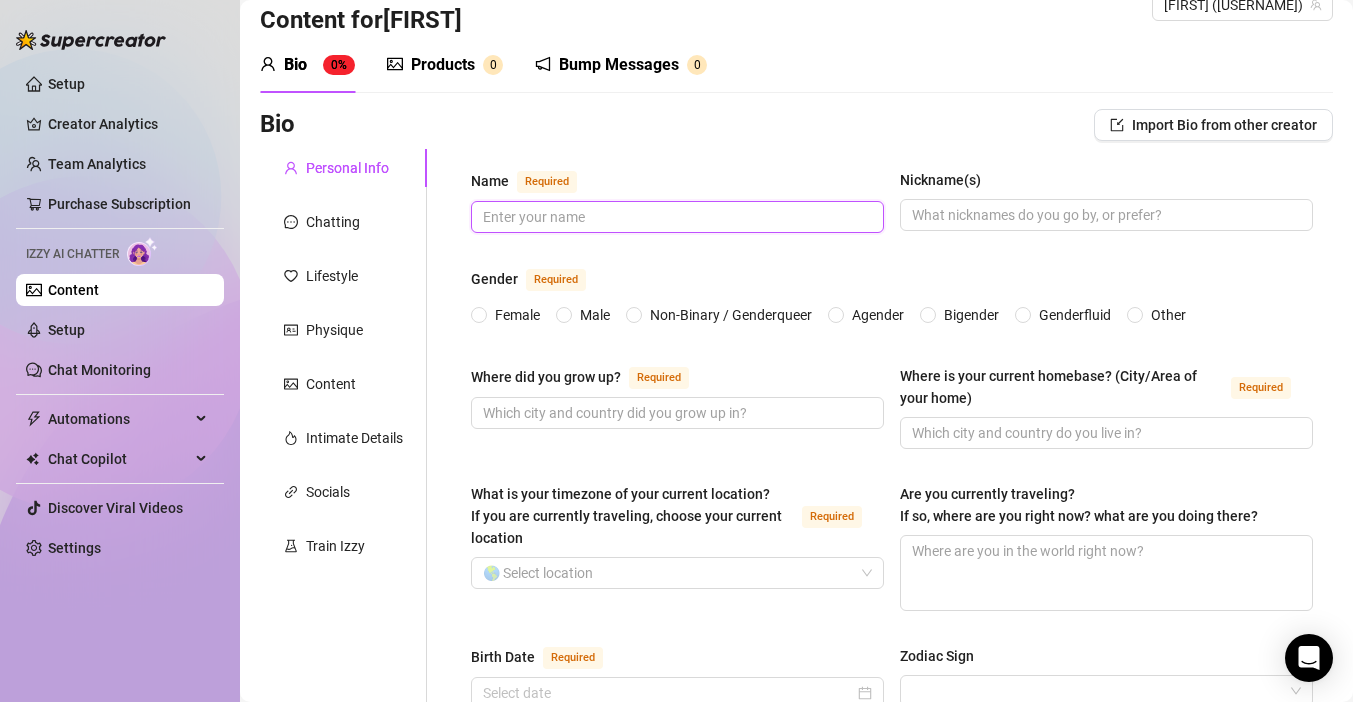 click on "Name Required" at bounding box center (675, 217) 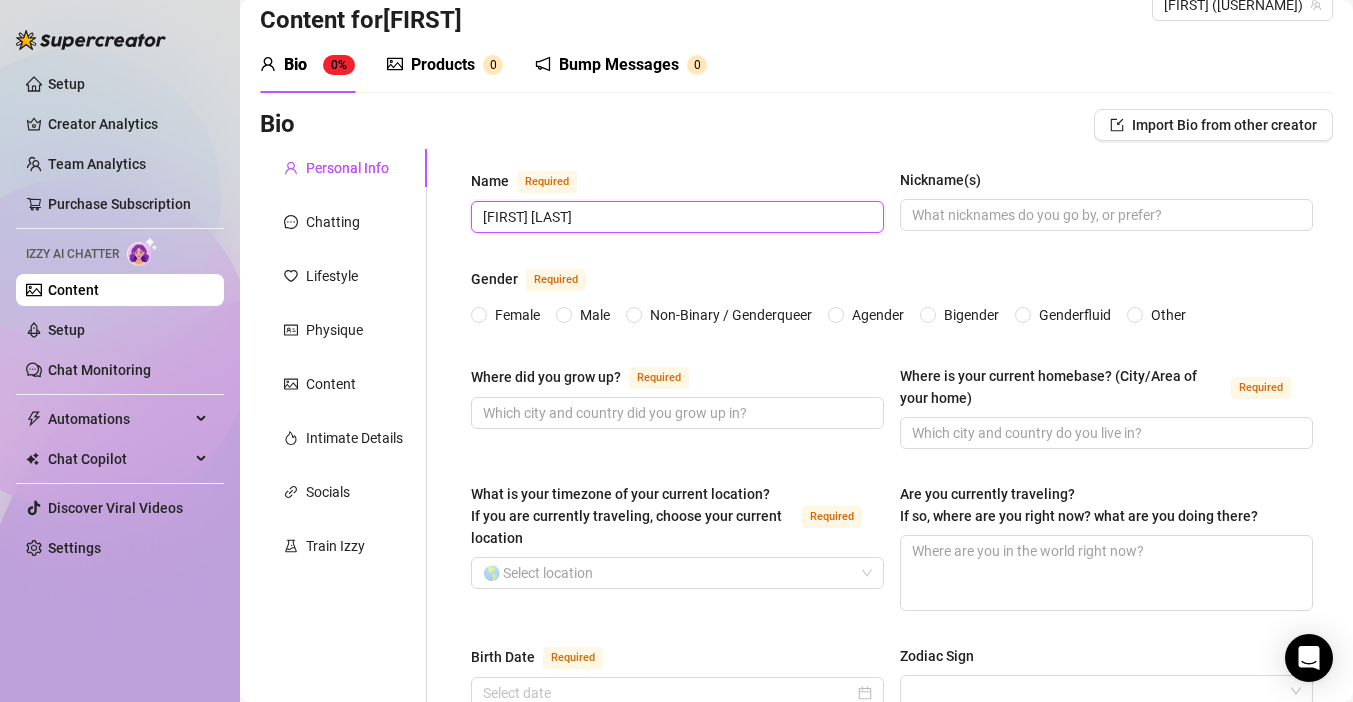 type on "[FIRST] [LAST]" 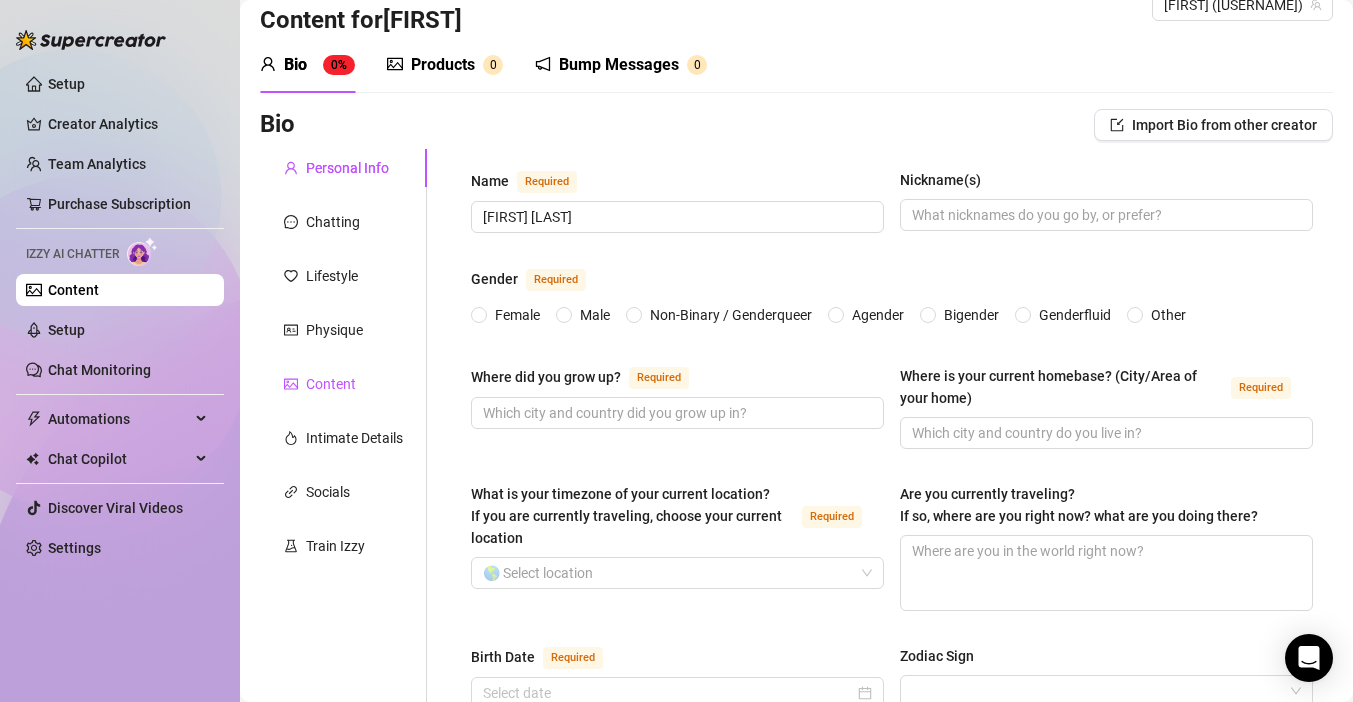 click on "Content" at bounding box center (331, 384) 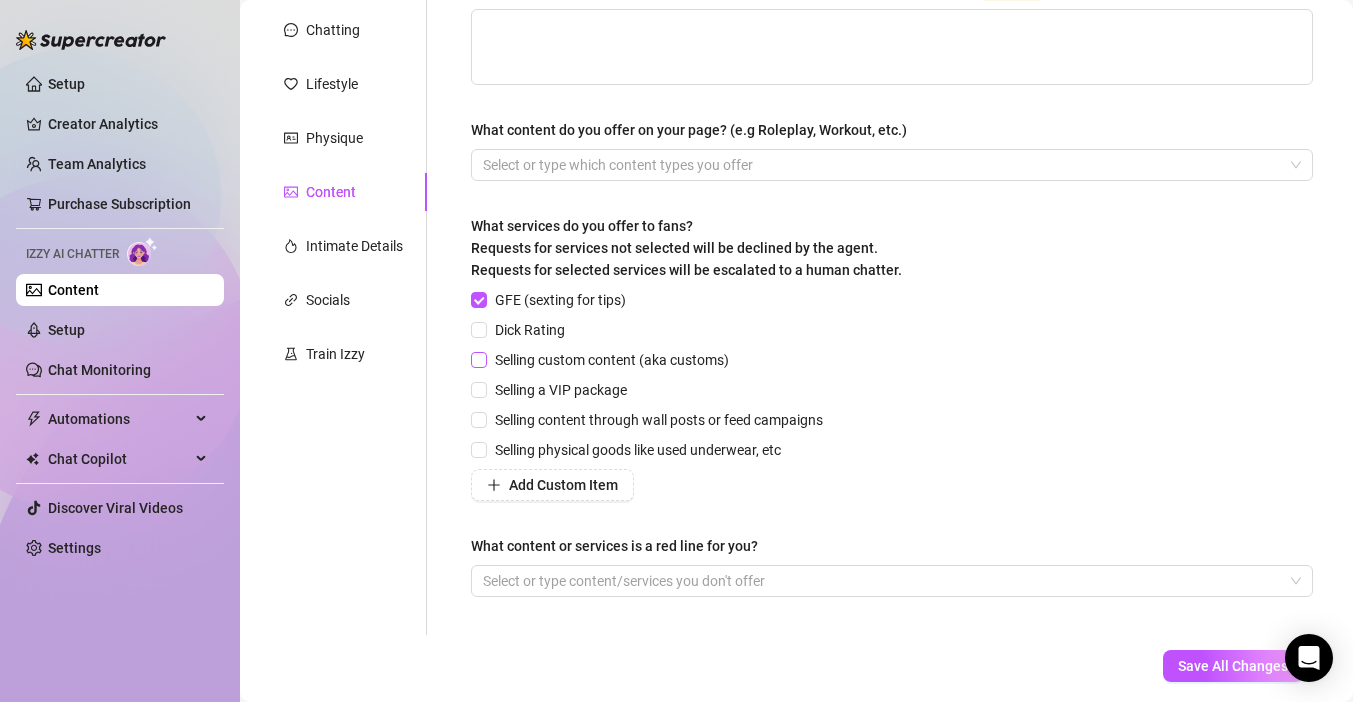 scroll, scrollTop: 307, scrollLeft: 0, axis: vertical 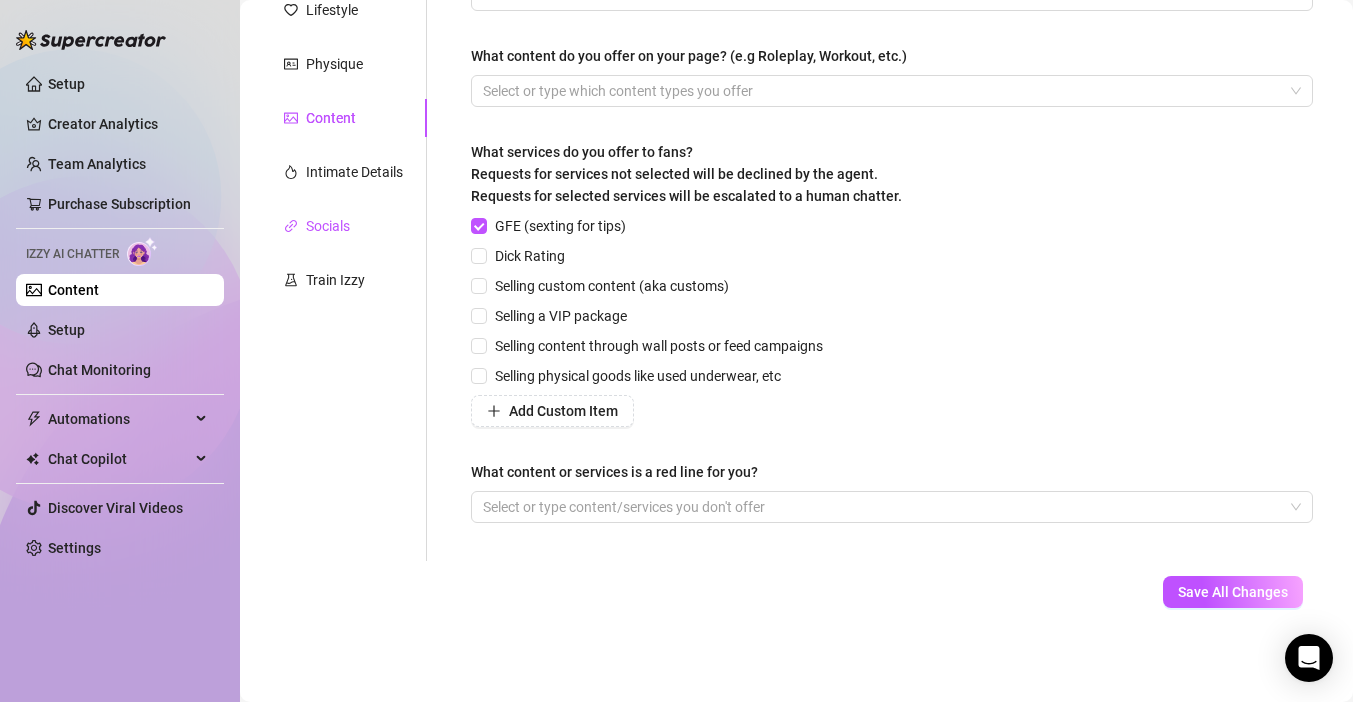 click on "Socials" at bounding box center [328, 226] 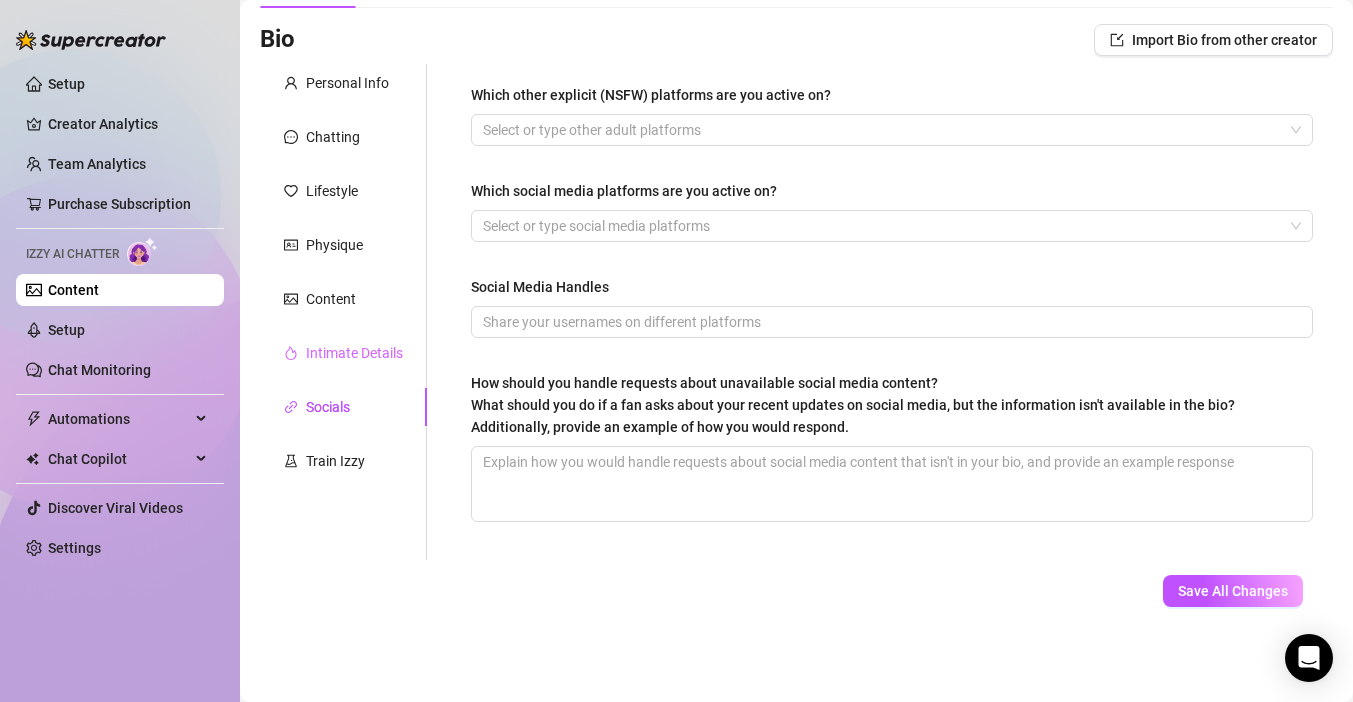 scroll, scrollTop: 0, scrollLeft: 0, axis: both 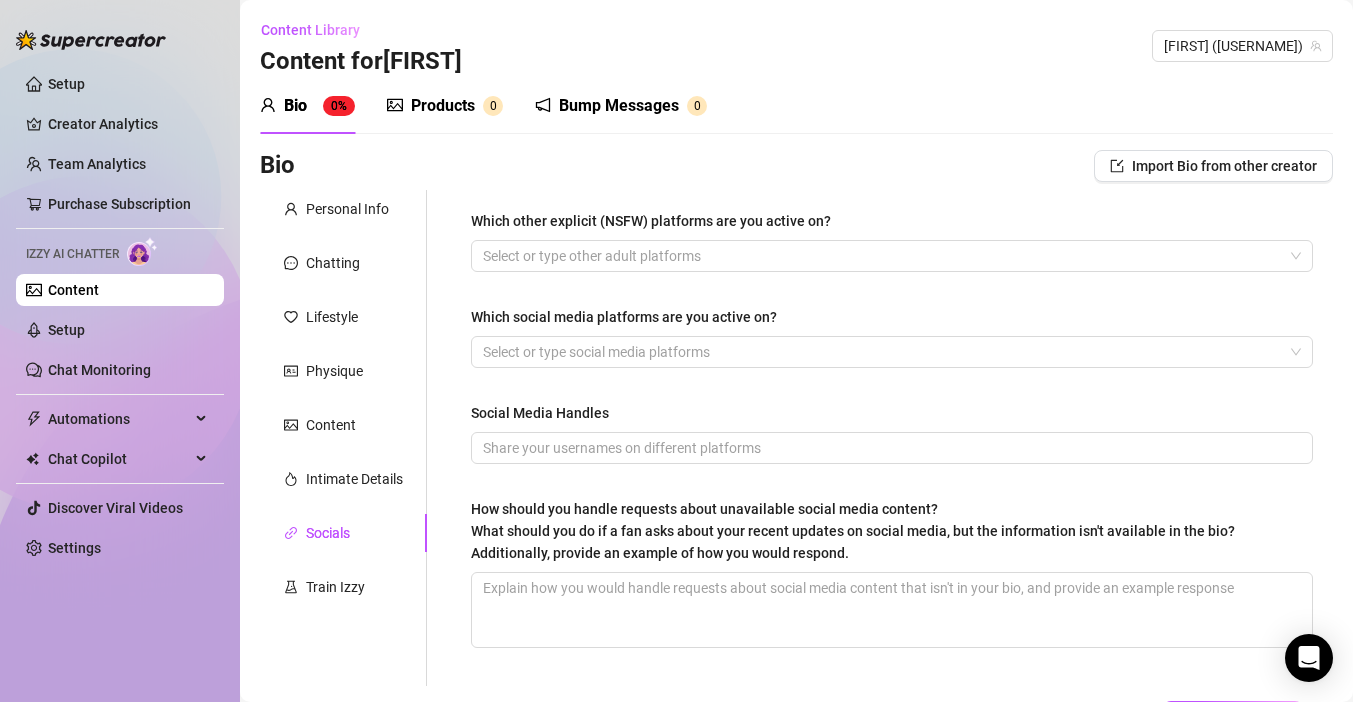 click on "Products" at bounding box center (443, 106) 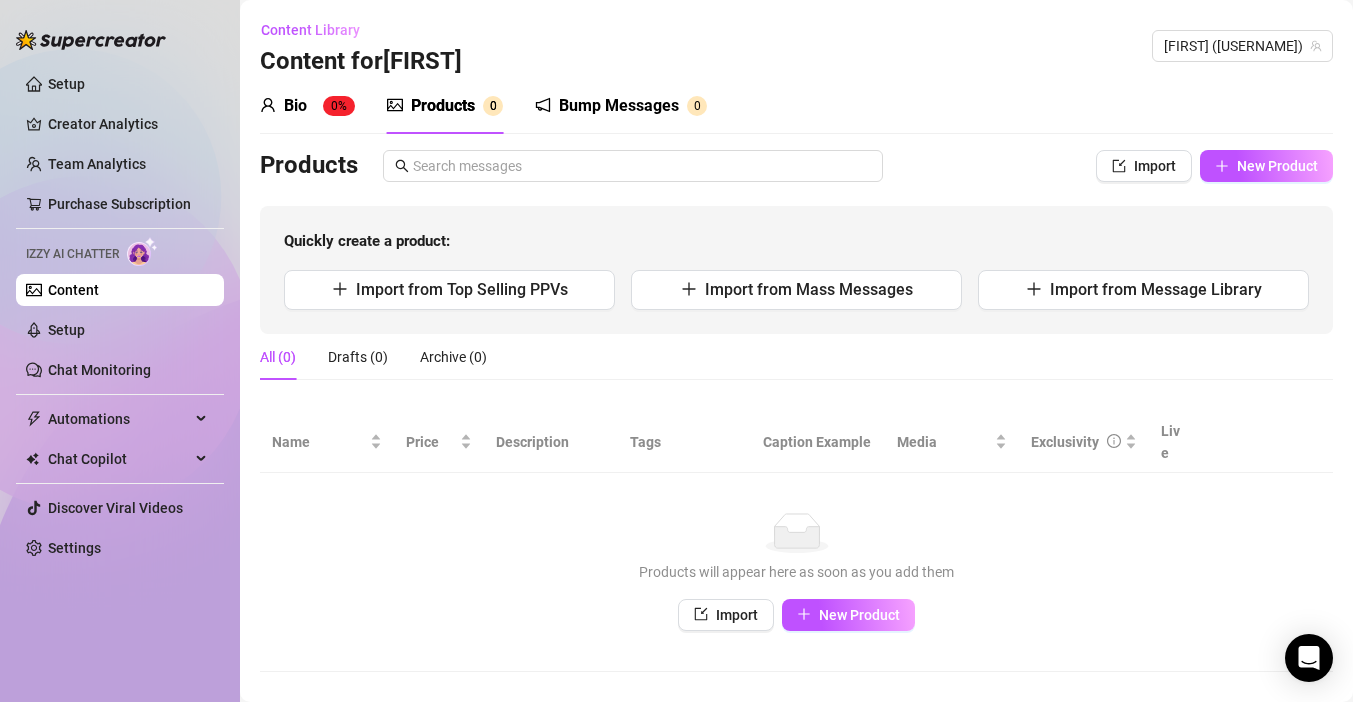 type 